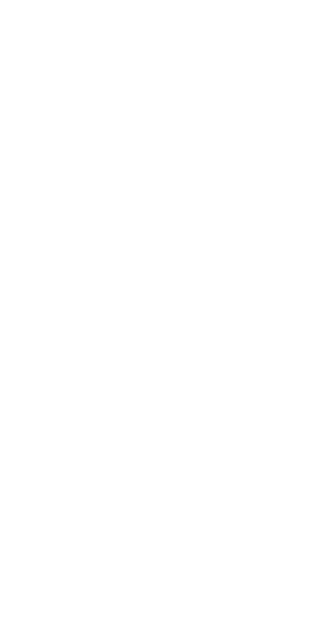scroll, scrollTop: 0, scrollLeft: 0, axis: both 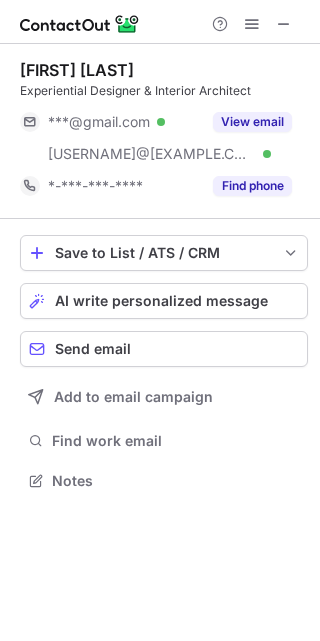 click on "View email" at bounding box center (252, 122) 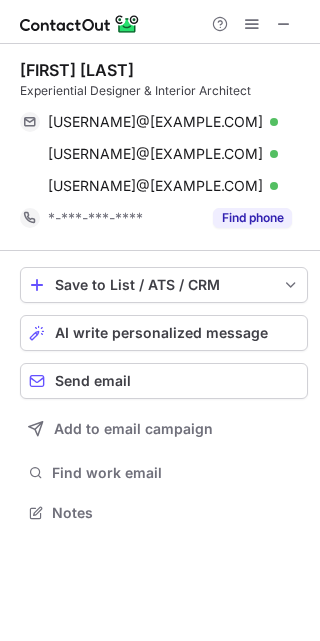 scroll, scrollTop: 10, scrollLeft: 10, axis: both 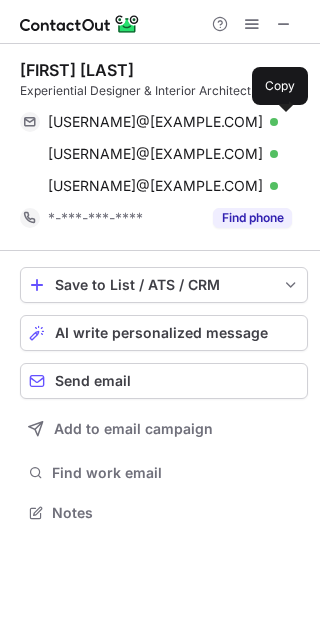 click at bounding box center [282, 122] 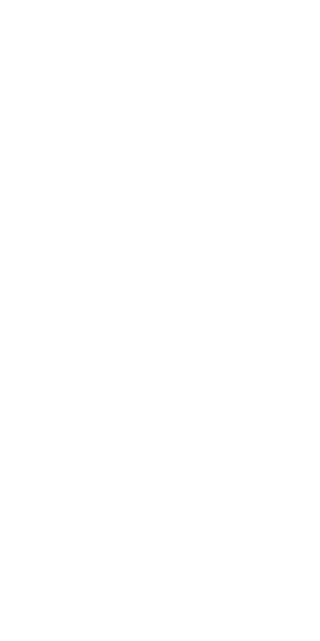 scroll, scrollTop: 0, scrollLeft: 0, axis: both 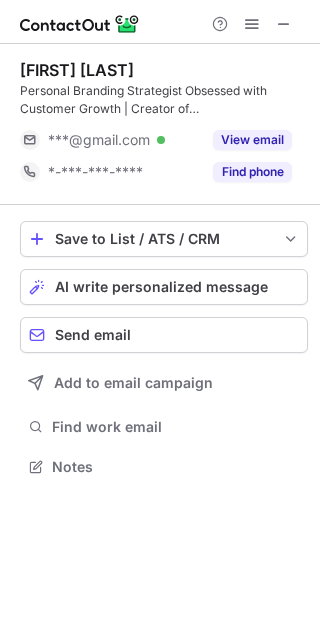 click on "View email" at bounding box center [246, 140] 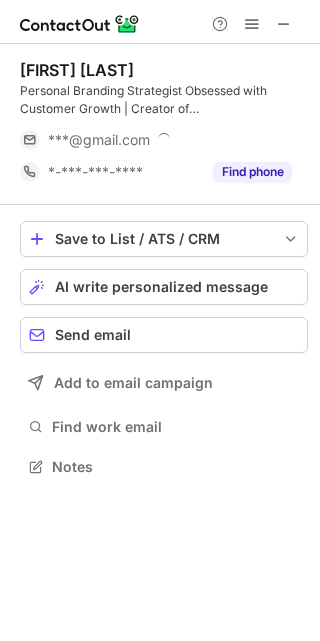 scroll, scrollTop: 10, scrollLeft: 10, axis: both 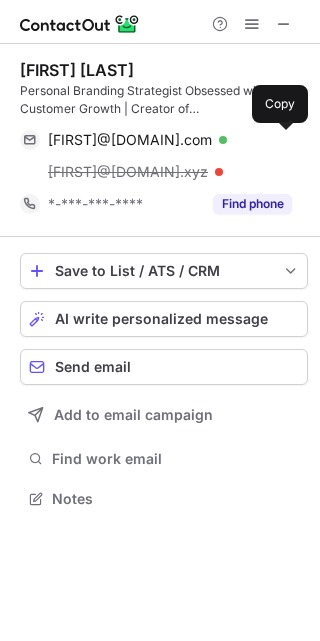 click at bounding box center (282, 140) 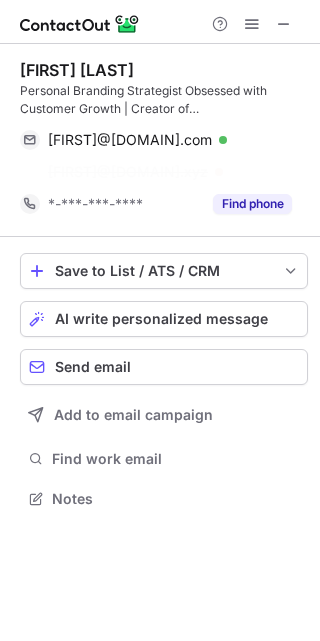 scroll, scrollTop: 453, scrollLeft: 320, axis: both 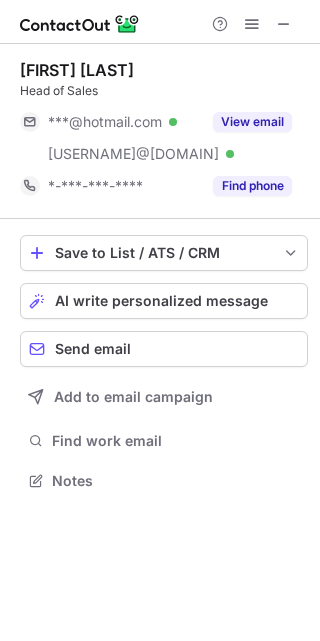 click on "View email" at bounding box center [252, 122] 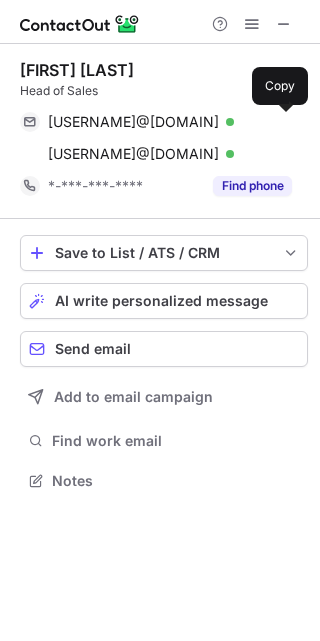 click at bounding box center (282, 122) 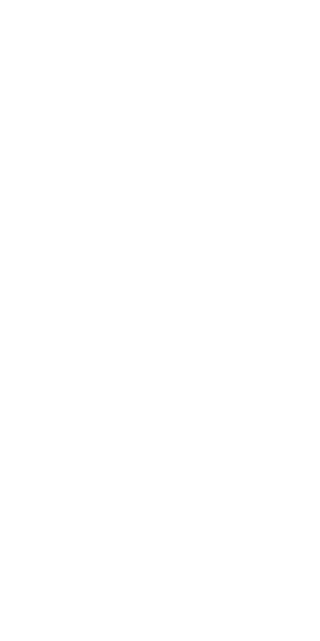 scroll, scrollTop: 0, scrollLeft: 0, axis: both 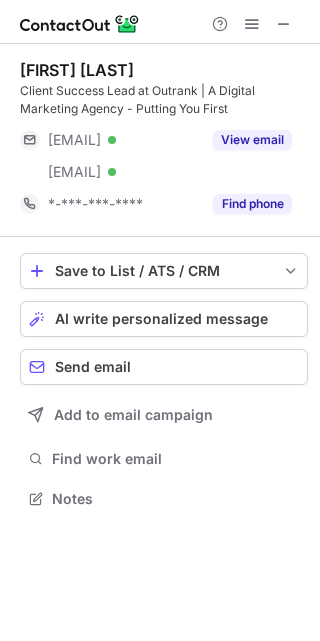 click on "View email" at bounding box center [246, 140] 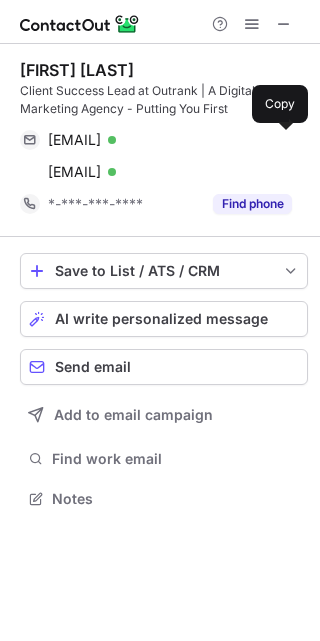 click at bounding box center (282, 140) 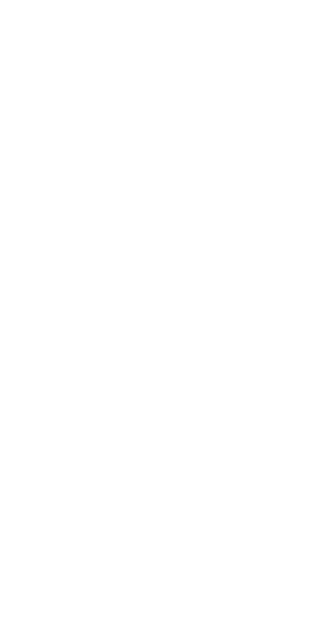 scroll, scrollTop: 0, scrollLeft: 0, axis: both 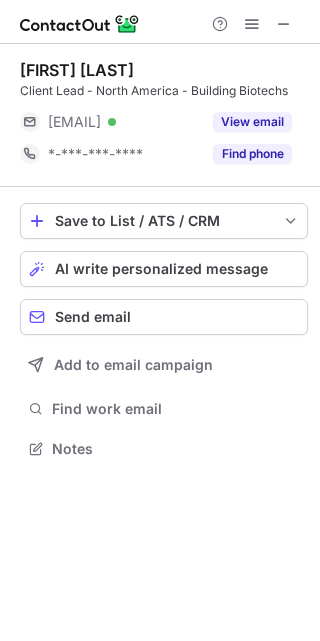click on "[FIRST] [LAST] Client Lead - North America - Building Biotechs [EMAIL] Verified View email *-***-***-**** Find phone" at bounding box center (164, 115) 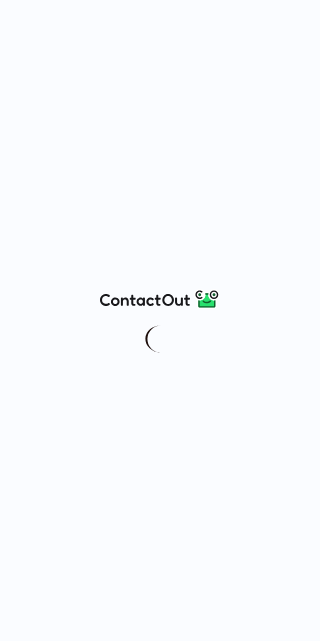 scroll, scrollTop: 0, scrollLeft: 0, axis: both 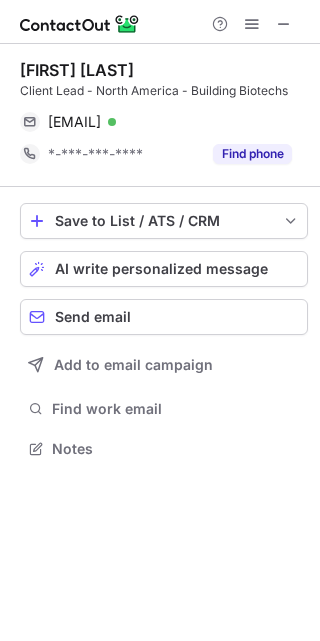 click on "George Pyett Client Lead - North America - Building Biotechs gpyett@barringtonjames.com Verified Send email Copy *-***-***-**** Find phone" at bounding box center [164, 115] 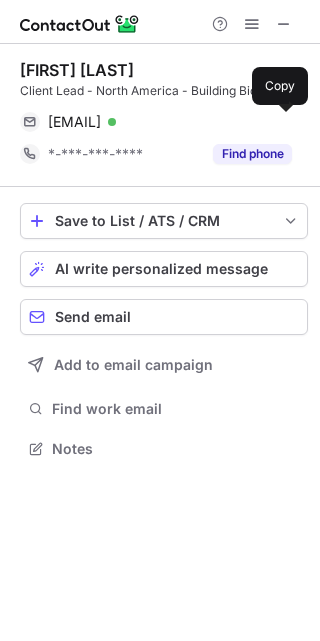 click at bounding box center (282, 122) 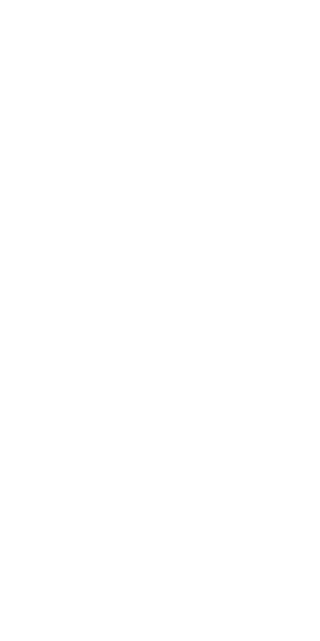 scroll, scrollTop: 0, scrollLeft: 0, axis: both 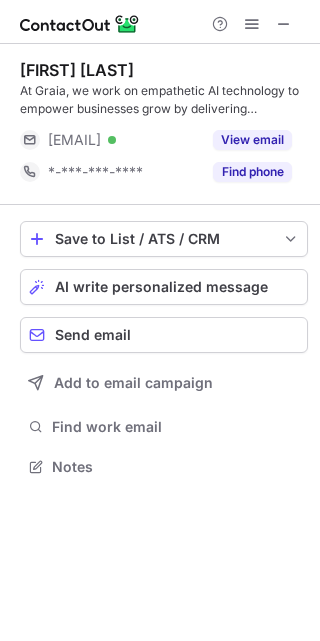 click on "View email" at bounding box center [252, 140] 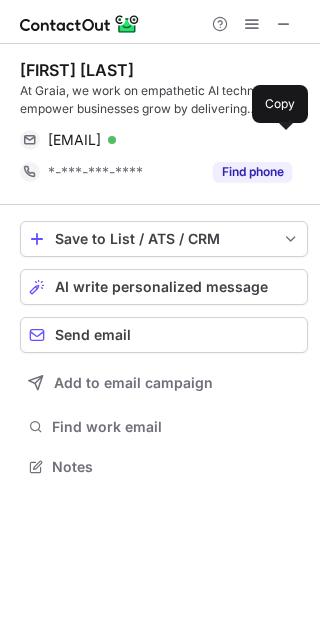 click at bounding box center [282, 140] 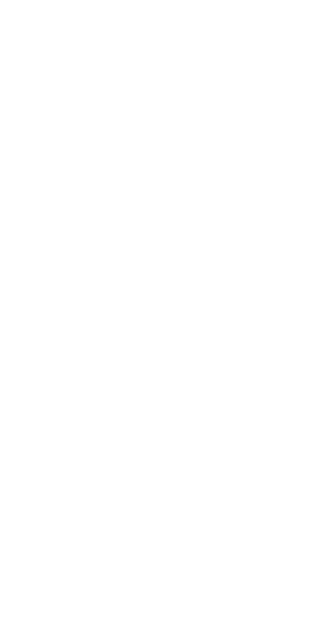 scroll, scrollTop: 0, scrollLeft: 0, axis: both 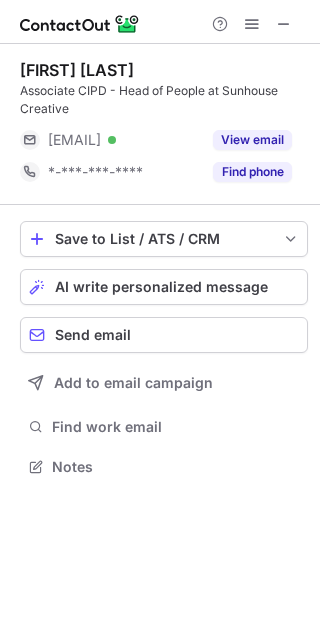 click on "View email" at bounding box center (252, 140) 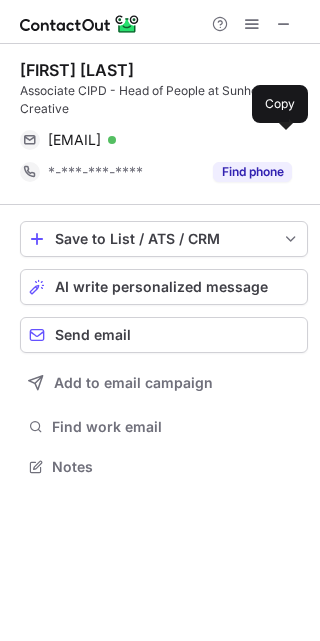 click at bounding box center [282, 140] 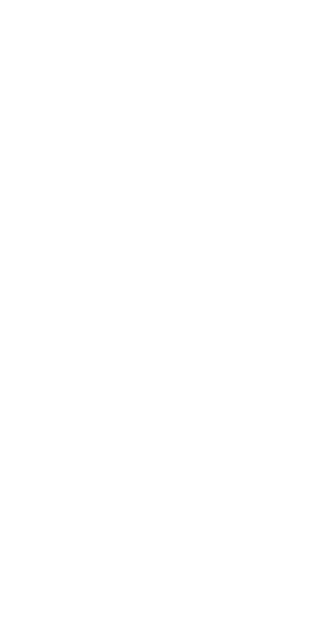 scroll, scrollTop: 0, scrollLeft: 0, axis: both 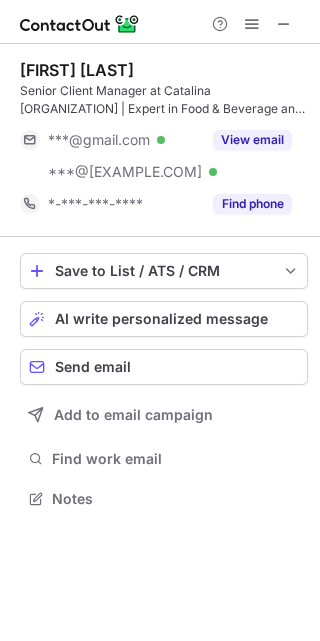 click on "View email" at bounding box center (252, 140) 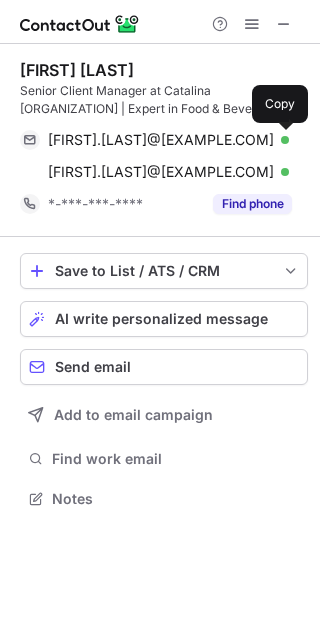 click at bounding box center [282, 140] 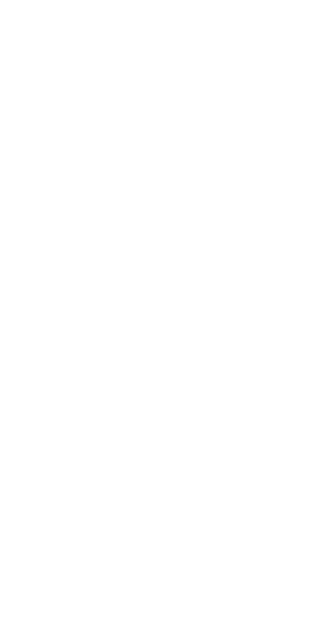 scroll, scrollTop: 0, scrollLeft: 0, axis: both 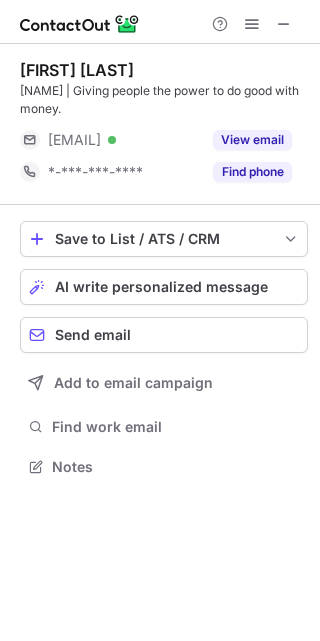 click on "***@outlook.com" at bounding box center [74, 140] 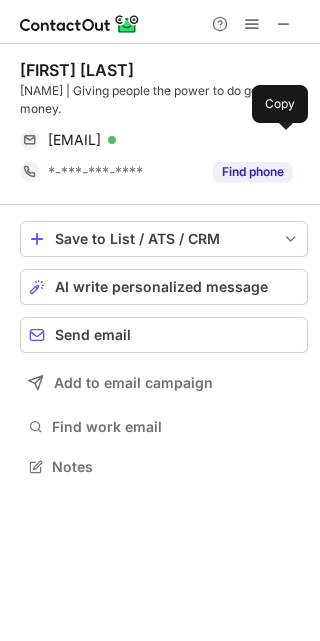 click at bounding box center [282, 140] 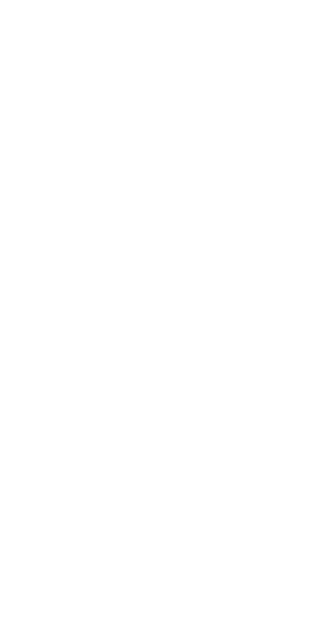 scroll, scrollTop: 0, scrollLeft: 0, axis: both 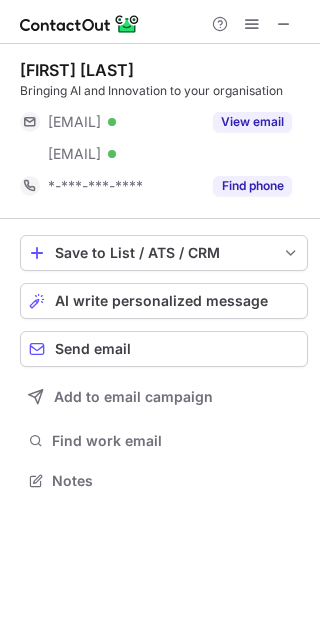 click on "View email" at bounding box center (246, 122) 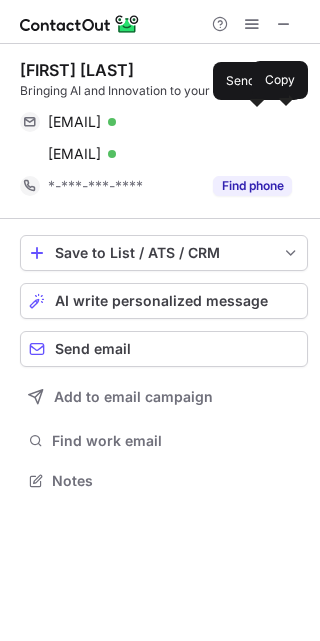 click at bounding box center [282, 122] 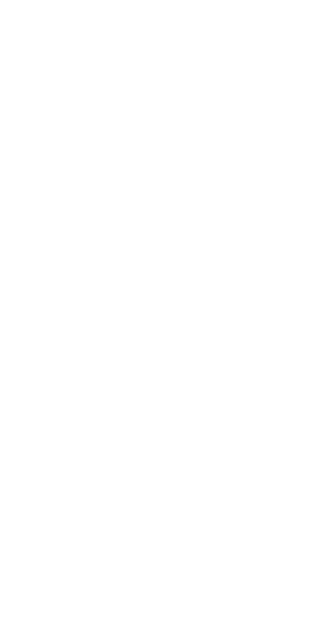 scroll, scrollTop: 0, scrollLeft: 0, axis: both 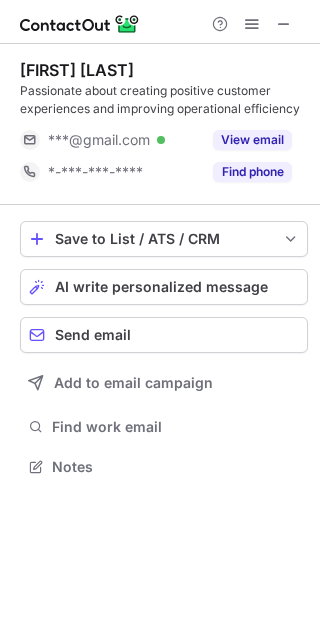 click on "View email" at bounding box center (252, 140) 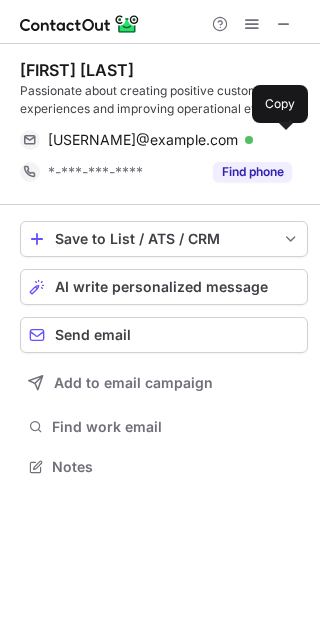 click at bounding box center (282, 140) 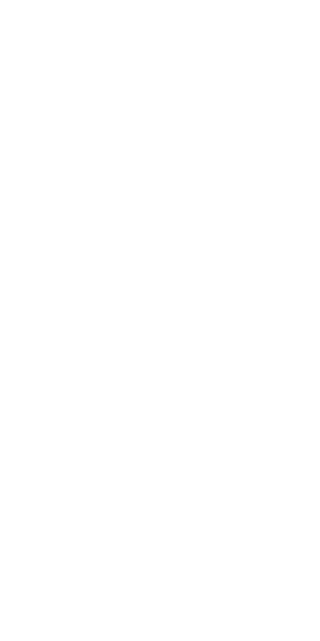 scroll, scrollTop: 0, scrollLeft: 0, axis: both 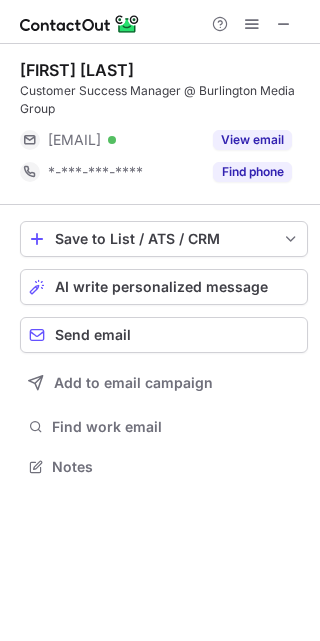 click on "***@hotmail.co.uk" at bounding box center [74, 140] 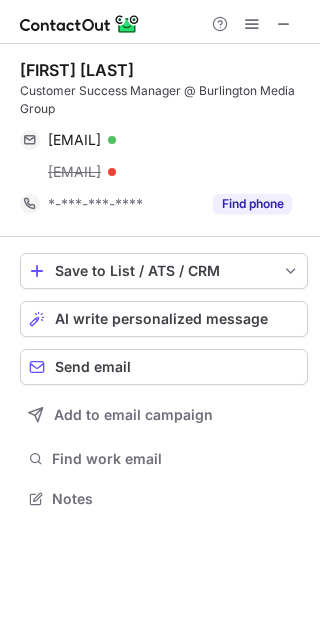 scroll, scrollTop: 10, scrollLeft: 10, axis: both 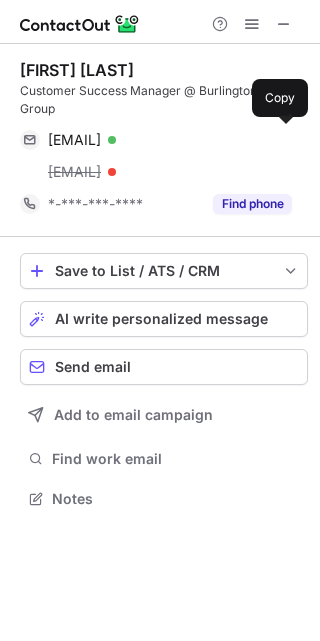 click at bounding box center (282, 140) 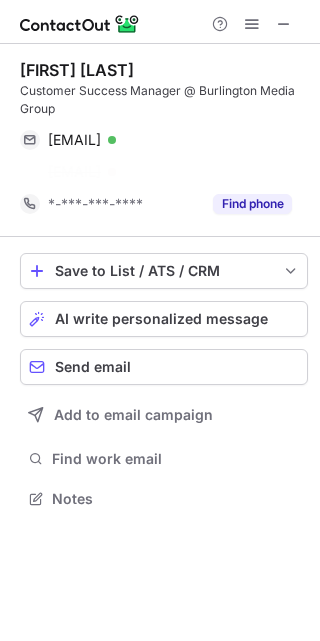 scroll, scrollTop: 453, scrollLeft: 320, axis: both 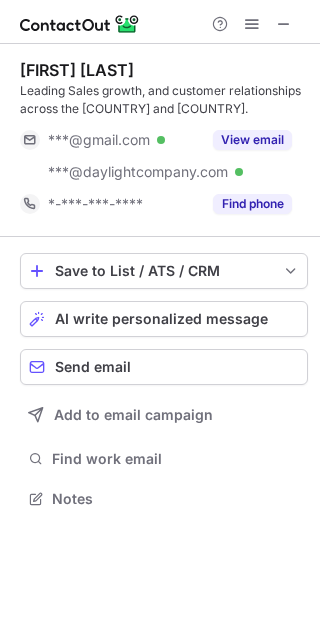click on "View email" at bounding box center [246, 140] 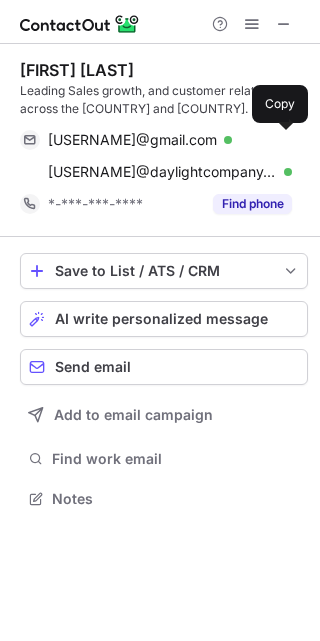 click at bounding box center (282, 140) 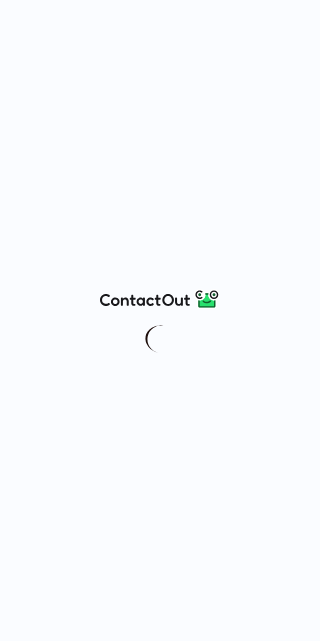 scroll, scrollTop: 0, scrollLeft: 0, axis: both 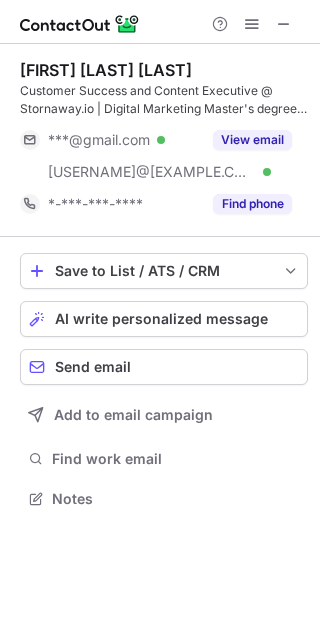 click on "View email" at bounding box center [252, 140] 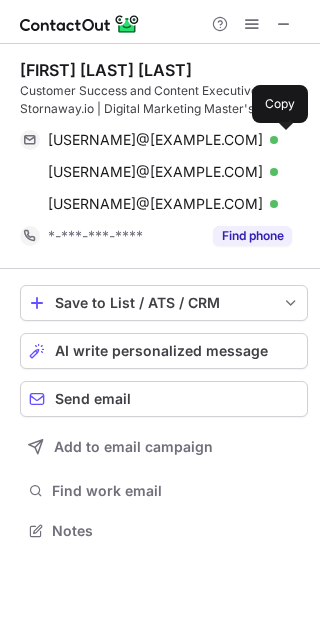 scroll, scrollTop: 10, scrollLeft: 10, axis: both 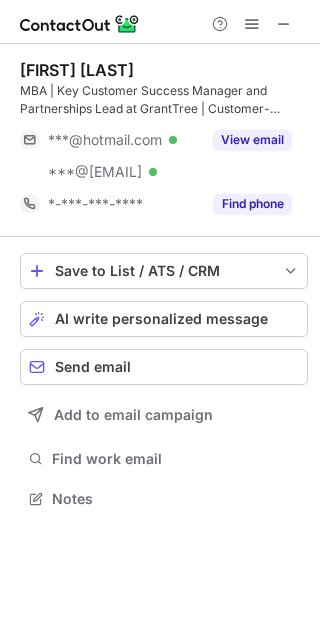 click on "View email" at bounding box center [252, 140] 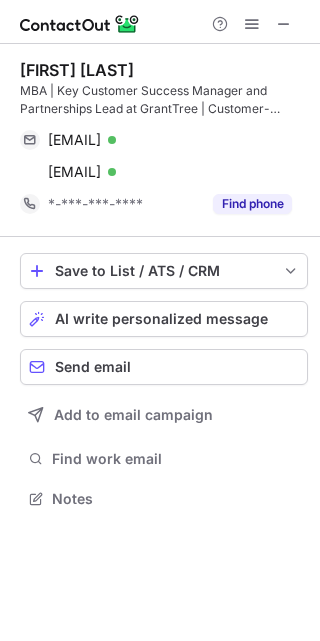 click on "clairearferguson@hotmail.com Verified Send email Copy" at bounding box center [156, 140] 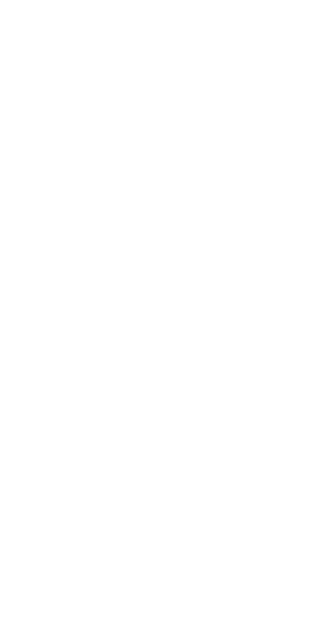 scroll, scrollTop: 0, scrollLeft: 0, axis: both 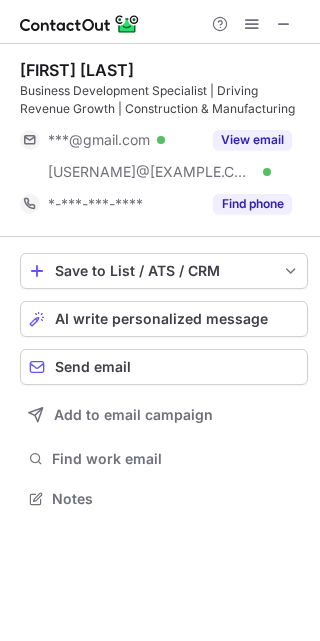 click on "View email" at bounding box center [252, 140] 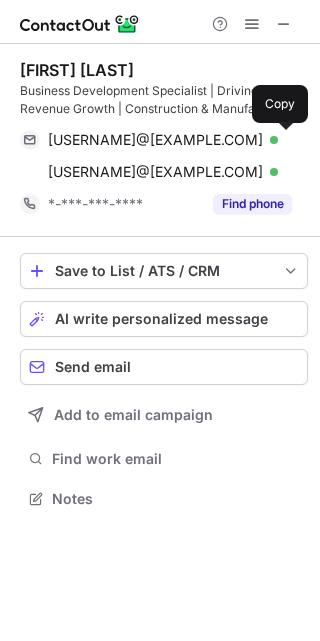 click at bounding box center [282, 140] 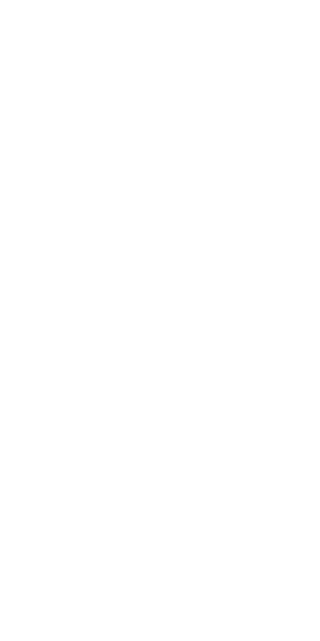 scroll, scrollTop: 0, scrollLeft: 0, axis: both 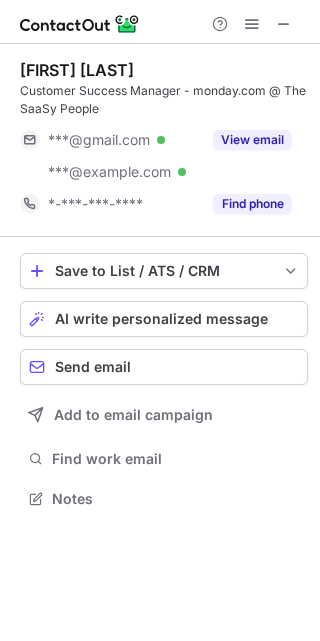 click on "***@example.com Verified" at bounding box center [110, 172] 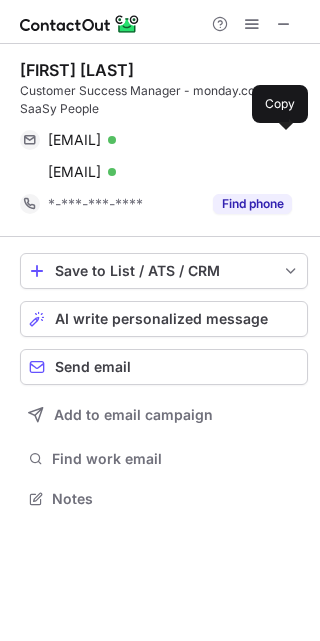 click at bounding box center [282, 140] 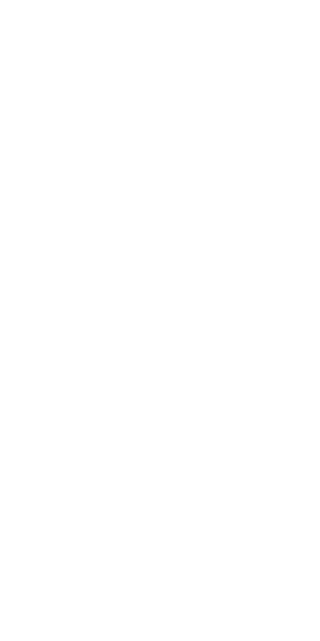 scroll, scrollTop: 0, scrollLeft: 0, axis: both 